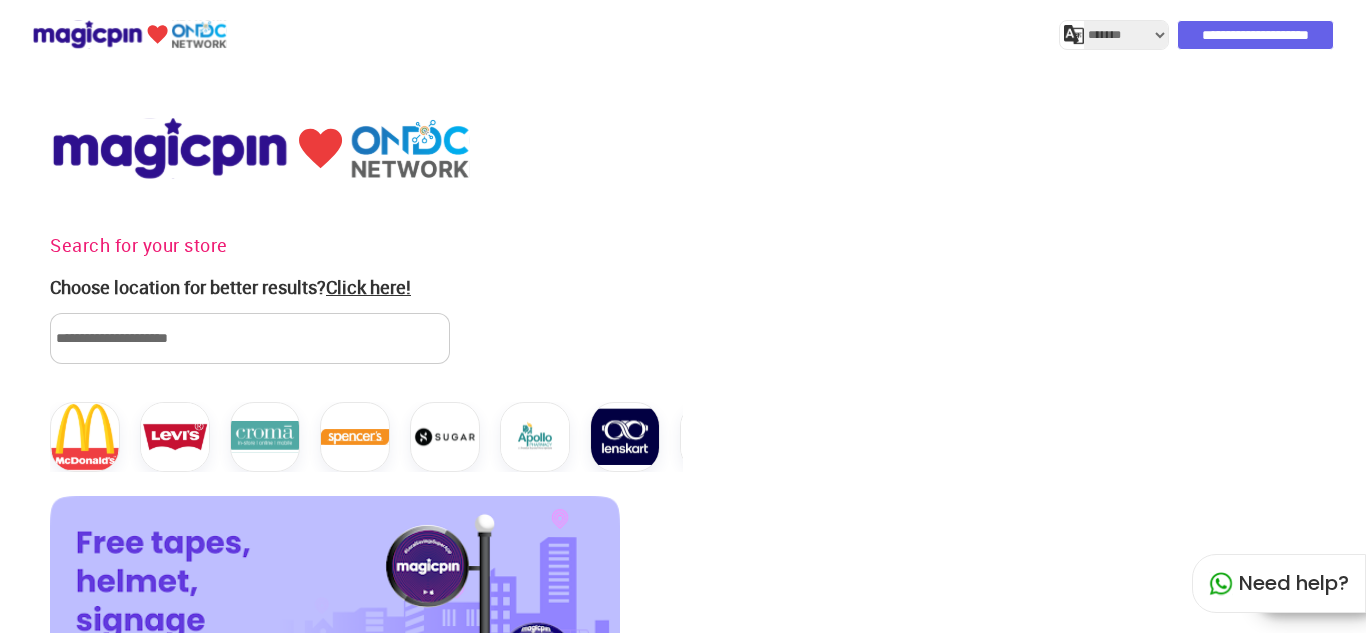 select on "*******" 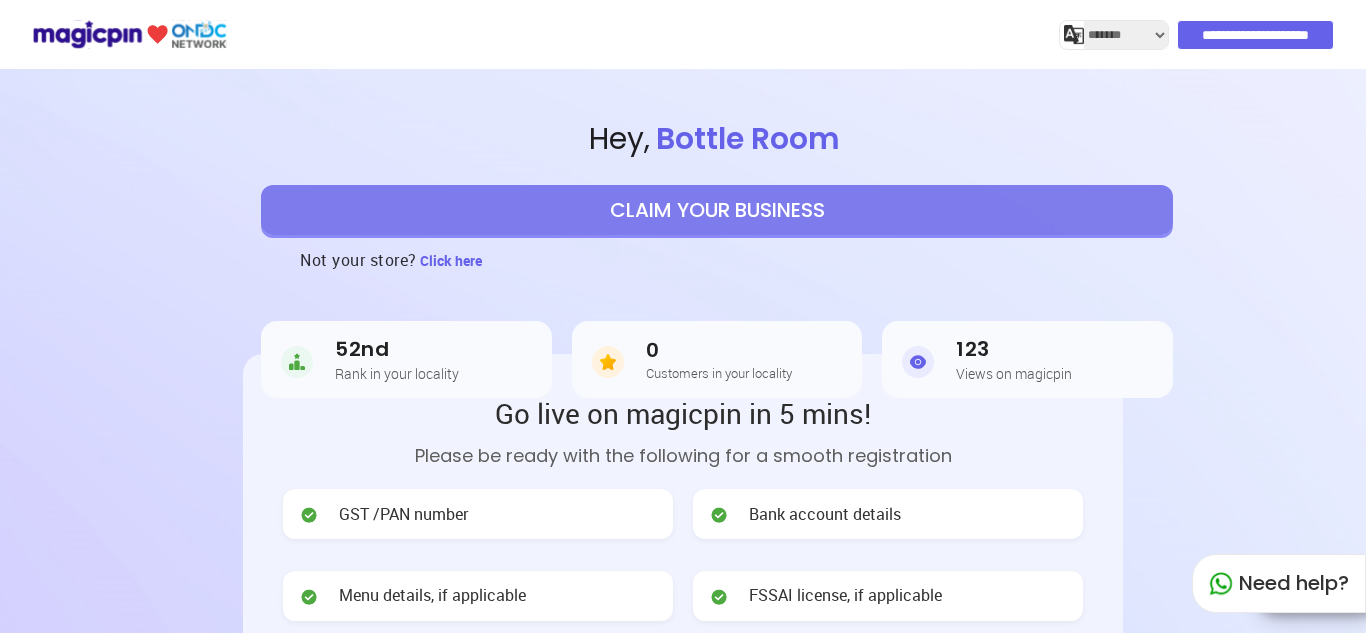 click on "CLAIM YOUR BUSINESS" at bounding box center (717, 210) 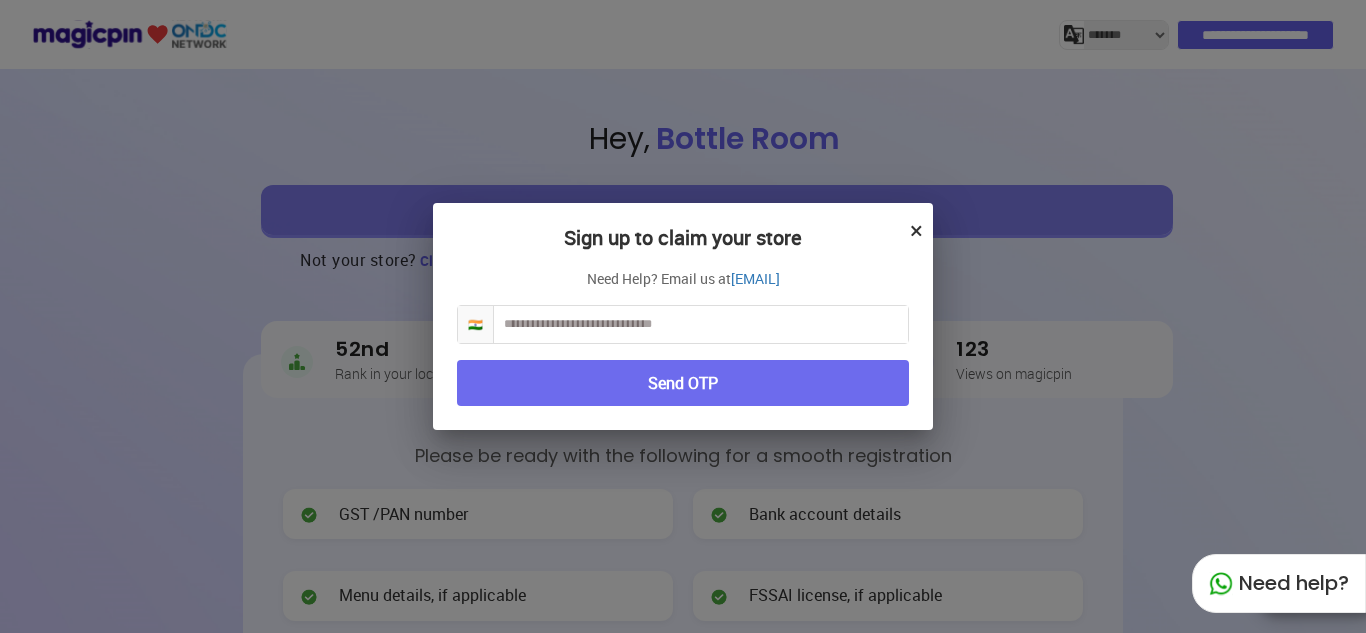 click at bounding box center (701, 324) 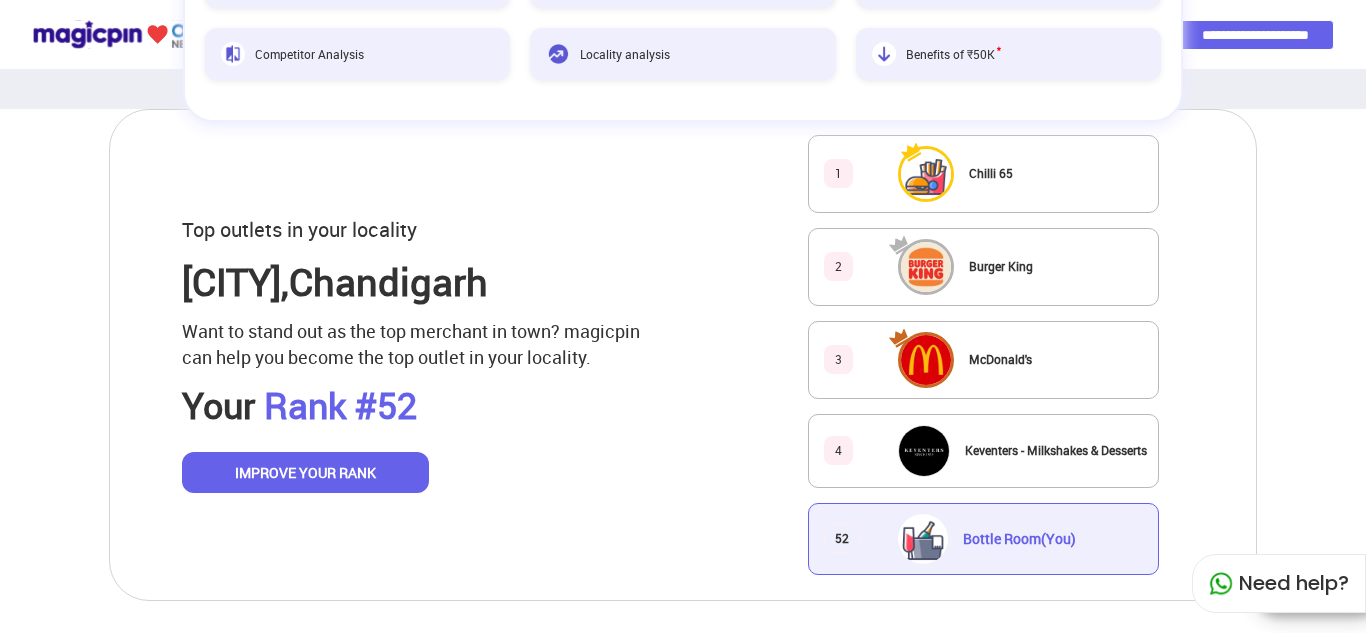 scroll, scrollTop: 1000, scrollLeft: 0, axis: vertical 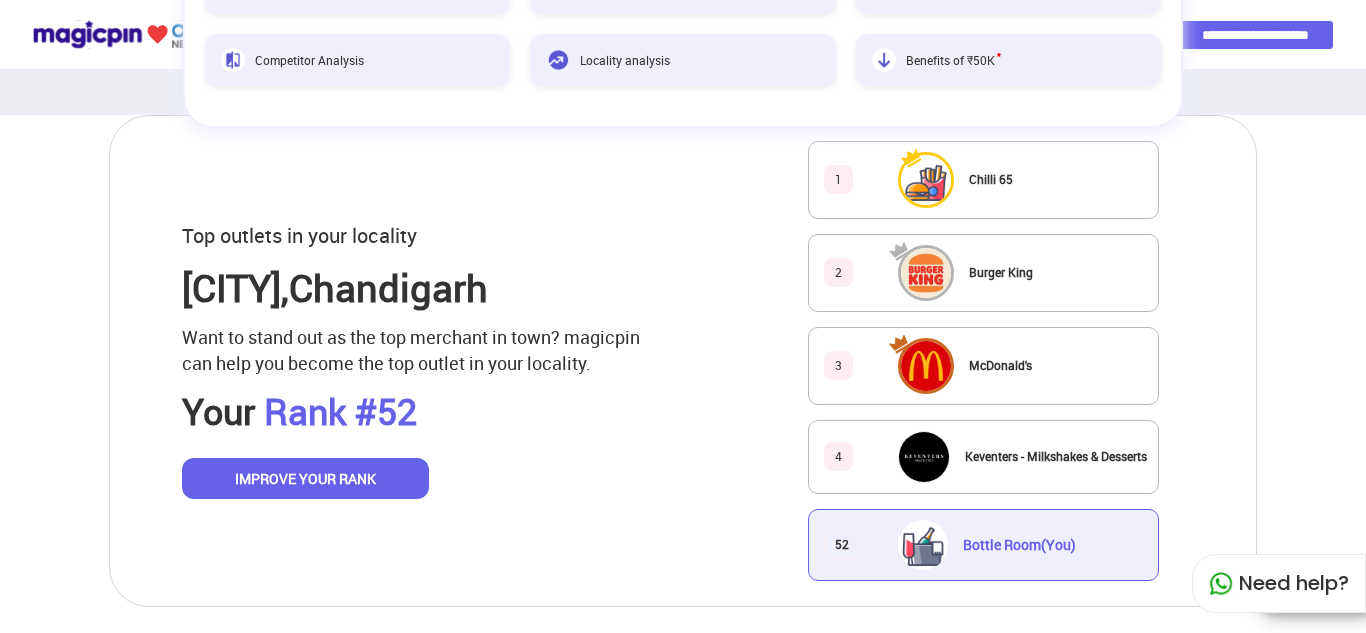 click on "IMPROVE YOUR RANK" at bounding box center (306, 479) 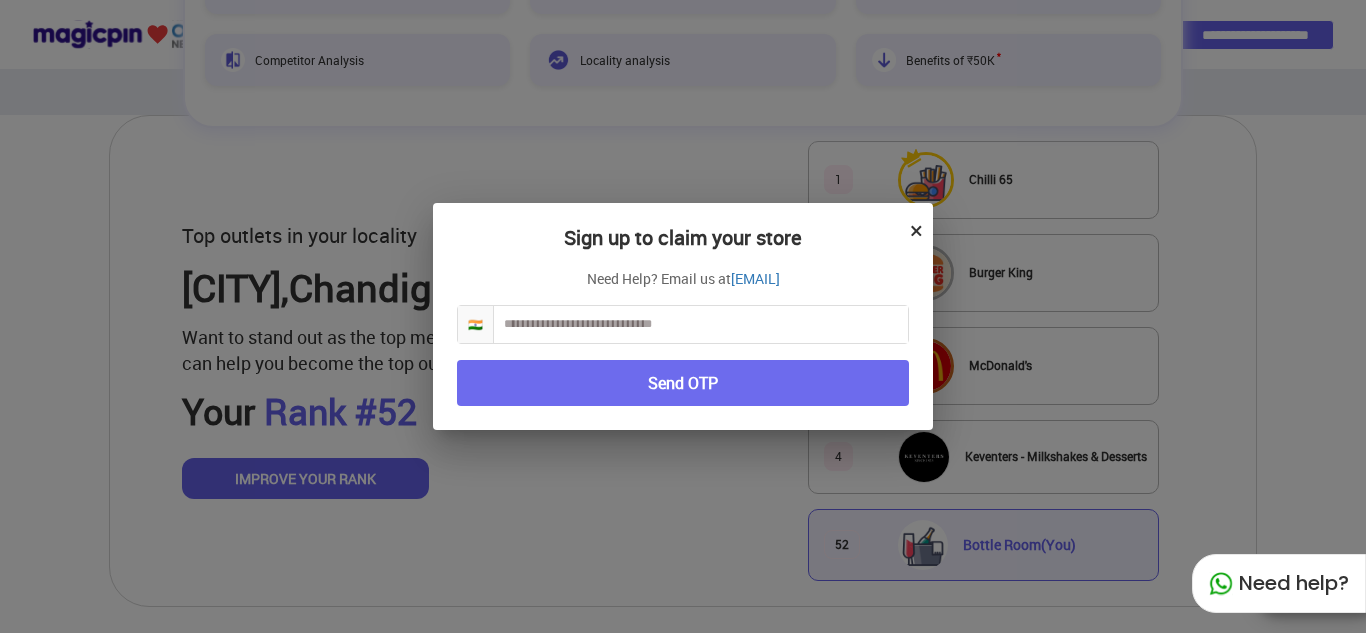 click on "×" at bounding box center (916, 230) 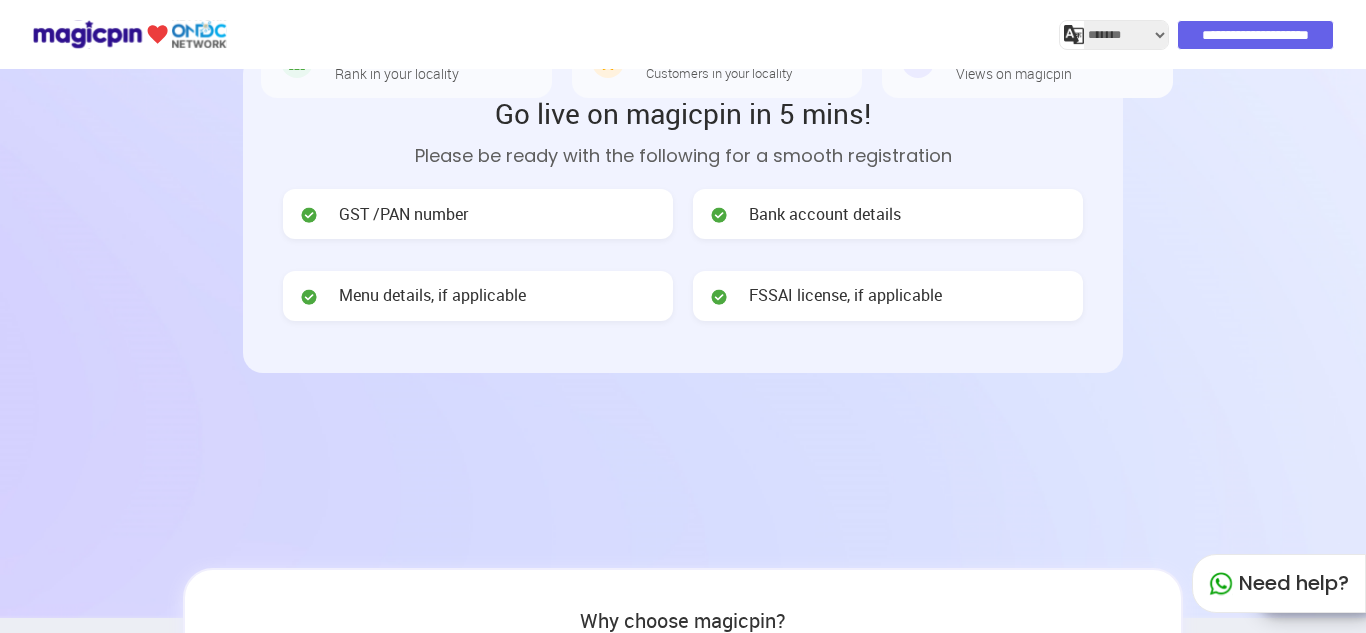 scroll, scrollTop: 0, scrollLeft: 0, axis: both 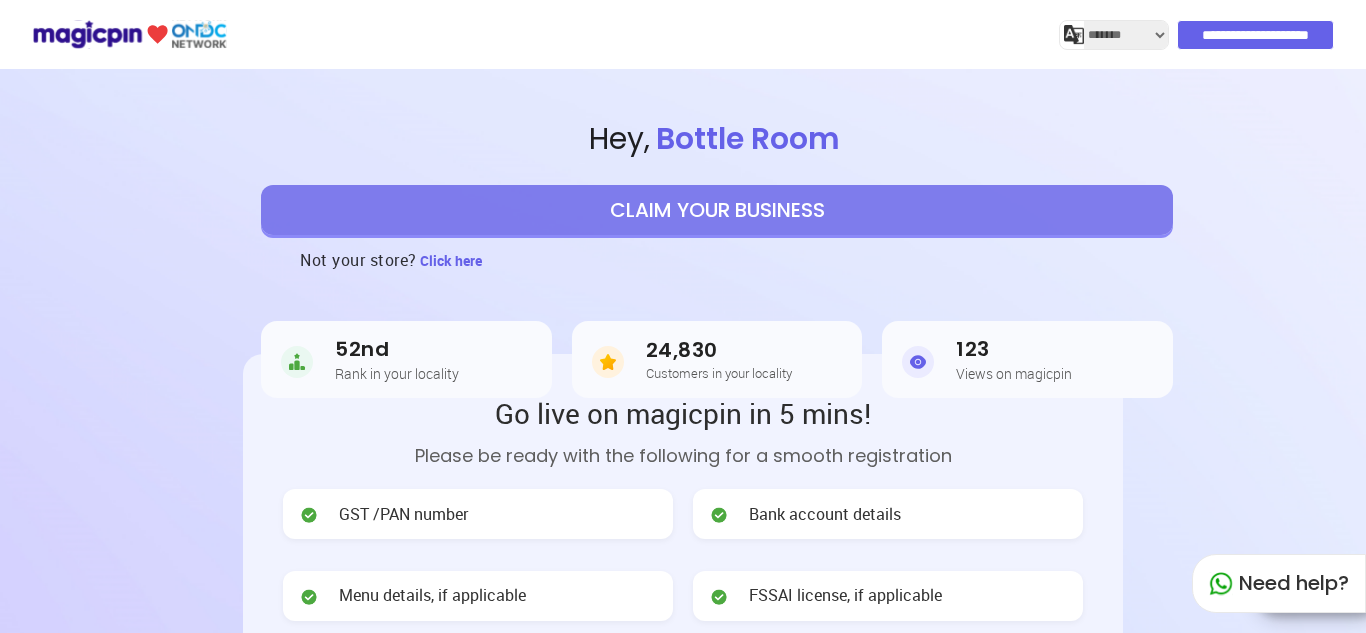 click on "CLAIM YOUR BUSINESS" at bounding box center [717, 210] 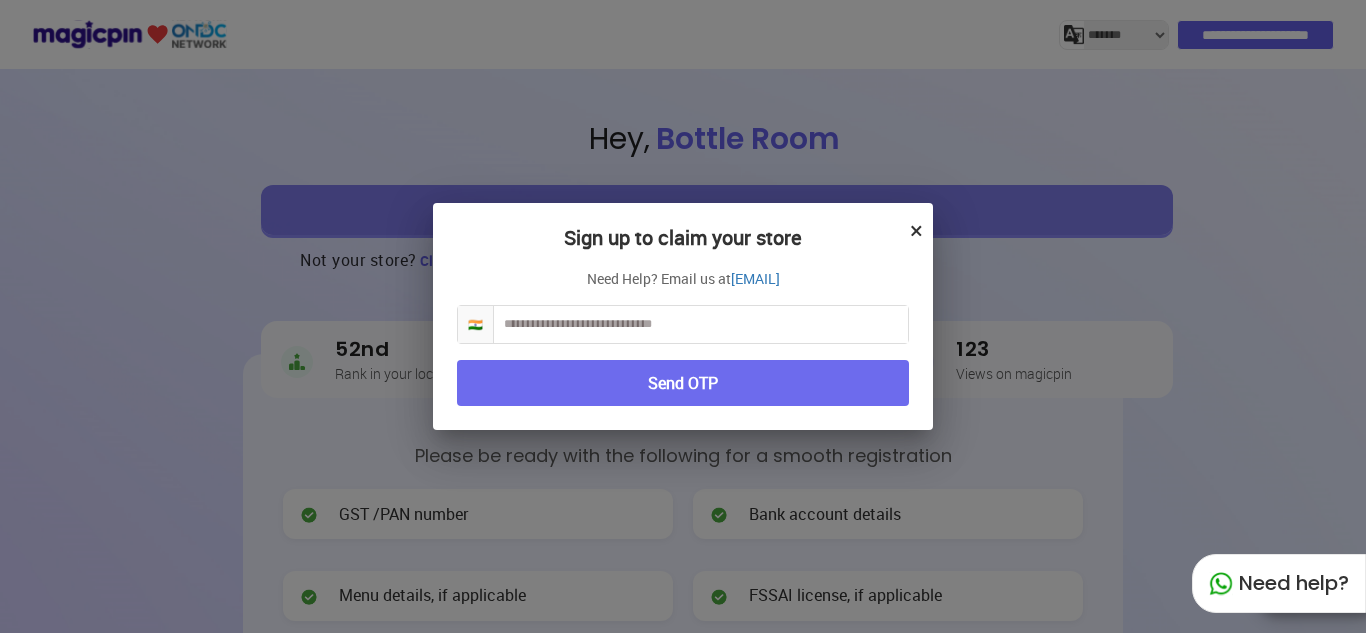 click on "×" at bounding box center (916, 230) 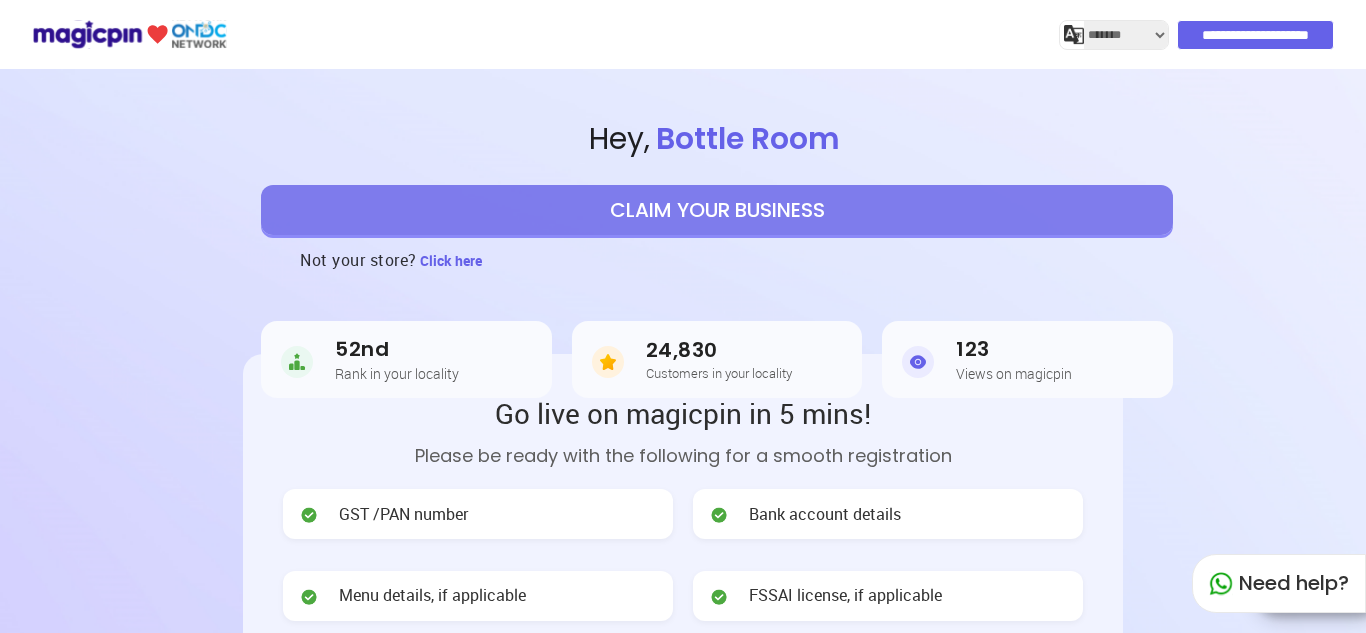 click on "CLAIM YOUR BUSINESS" at bounding box center [717, 210] 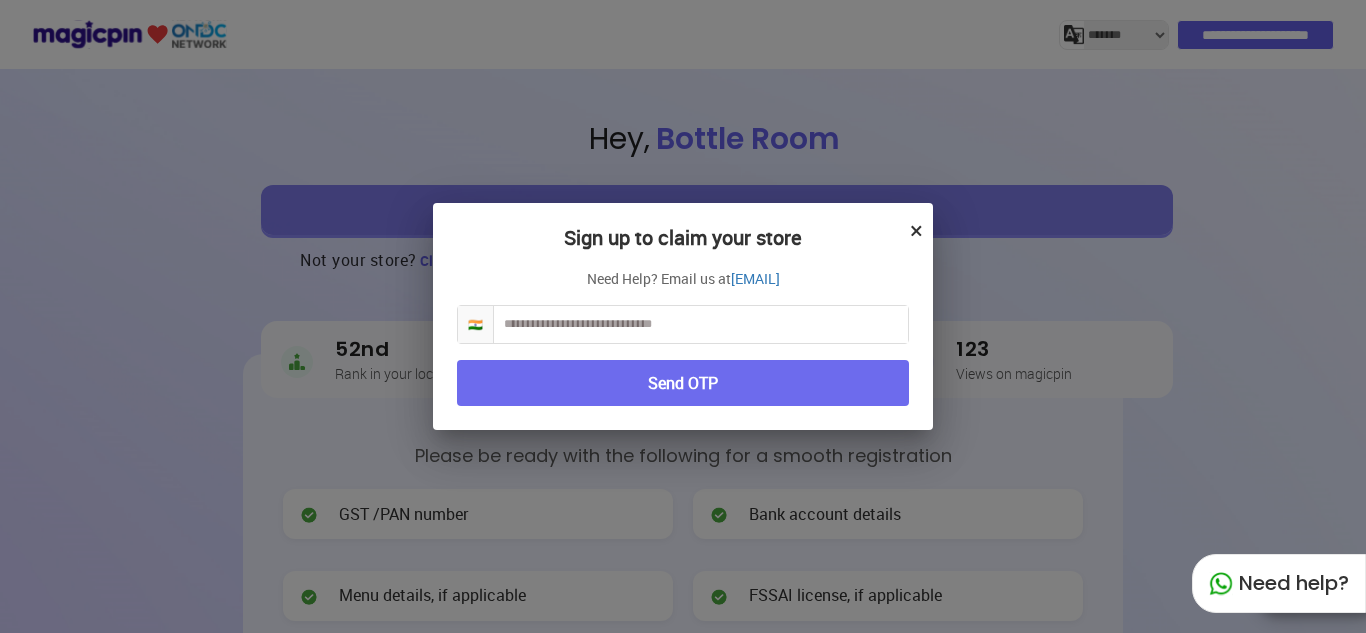 click at bounding box center [701, 324] 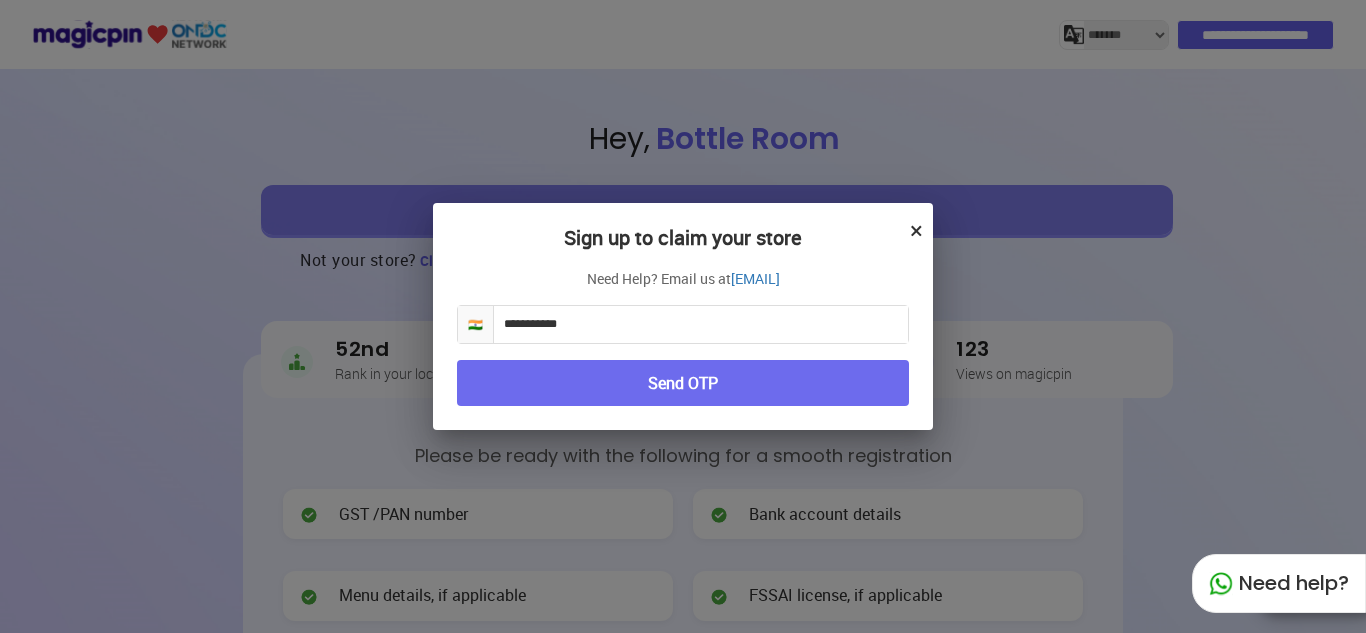 click on "Send OTP" at bounding box center (683, 383) 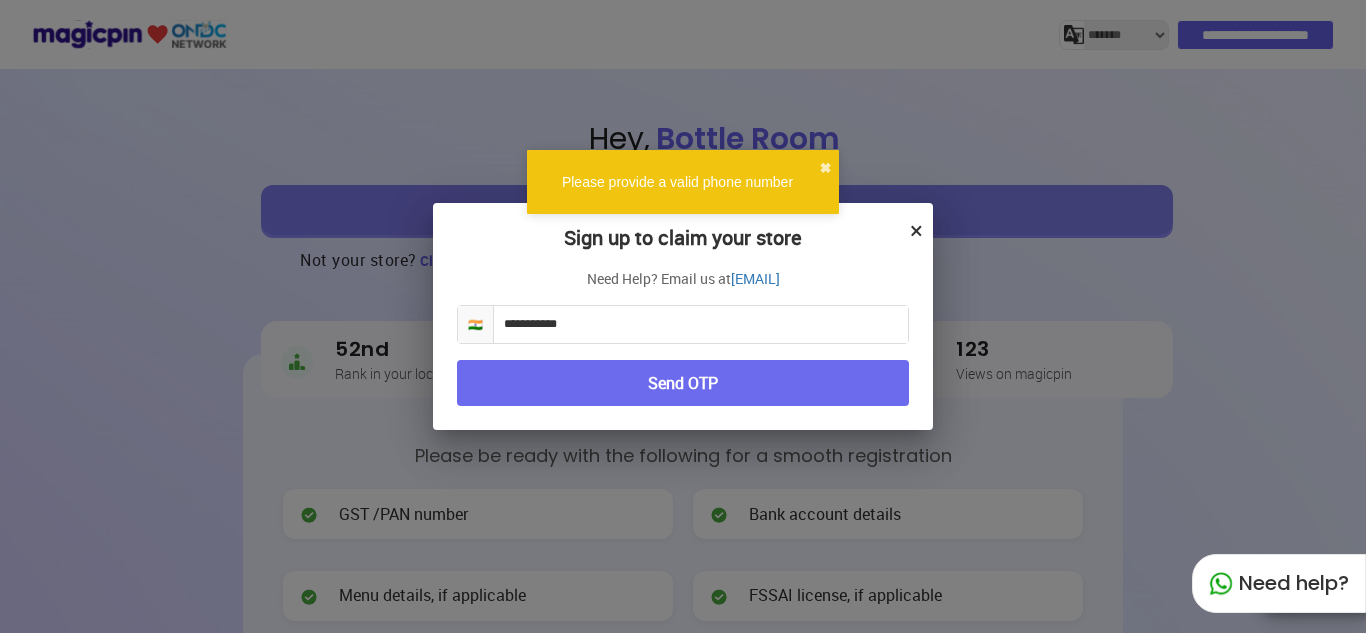 click on "**********" at bounding box center (701, 324) 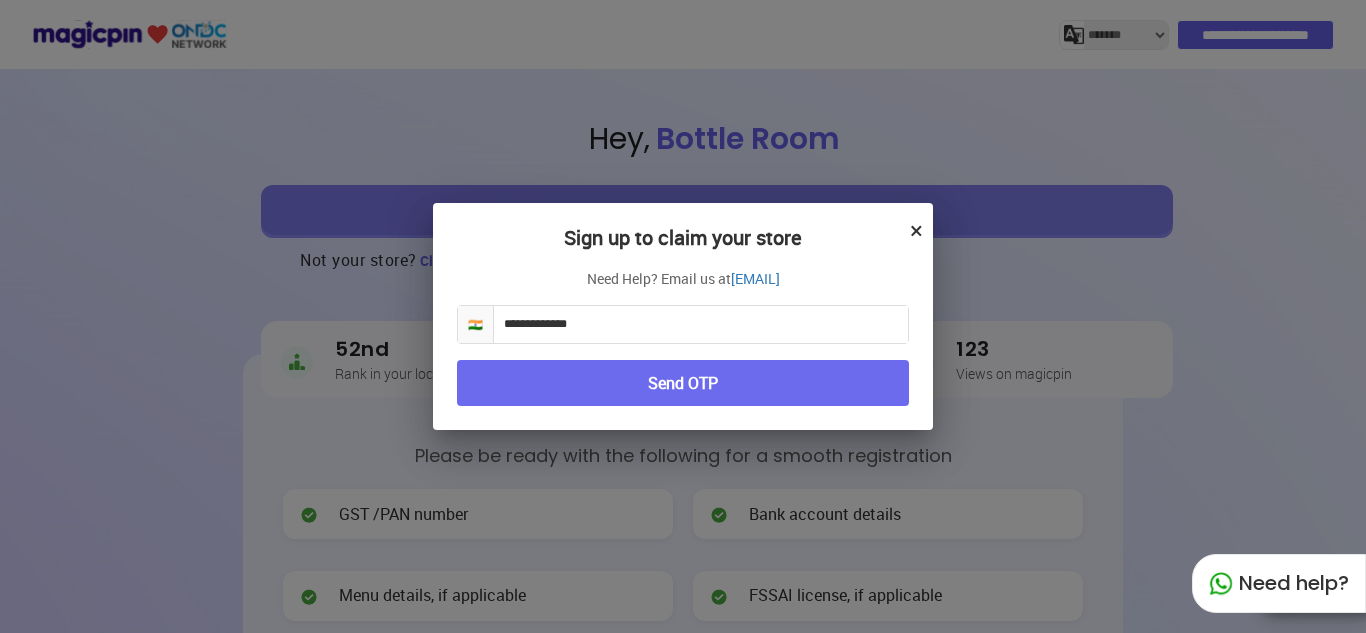 click on "Send OTP" at bounding box center [683, 383] 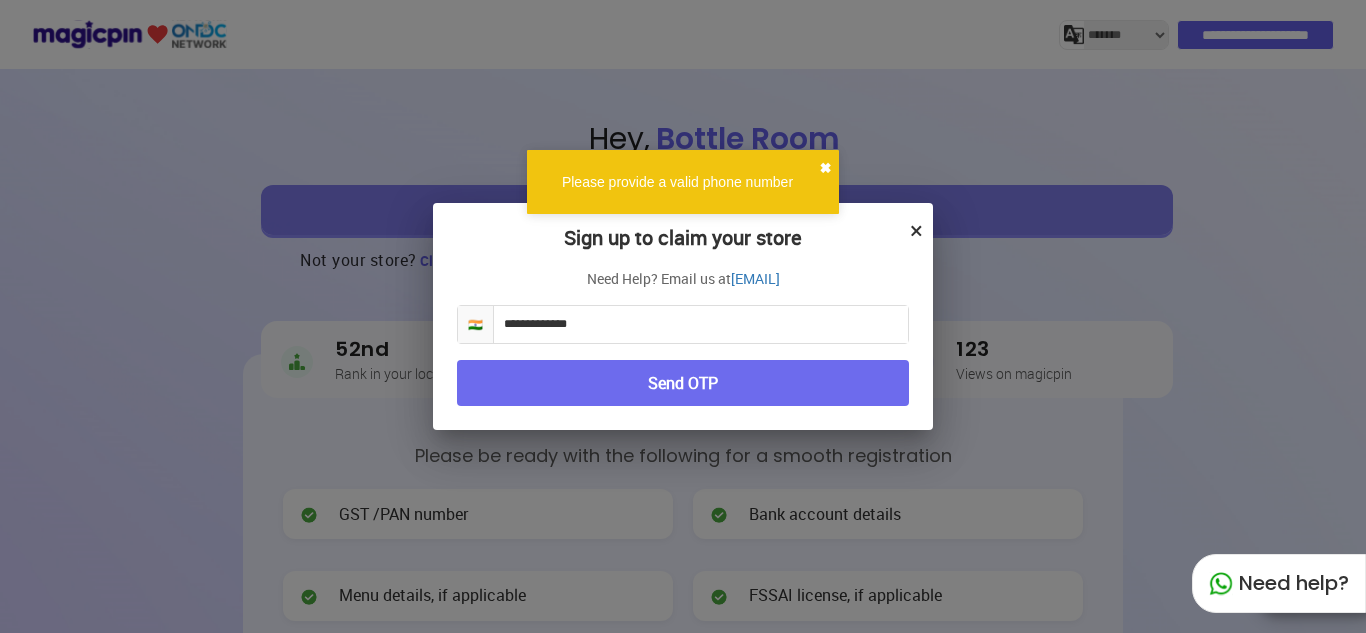 click on "✖" at bounding box center (825, 168) 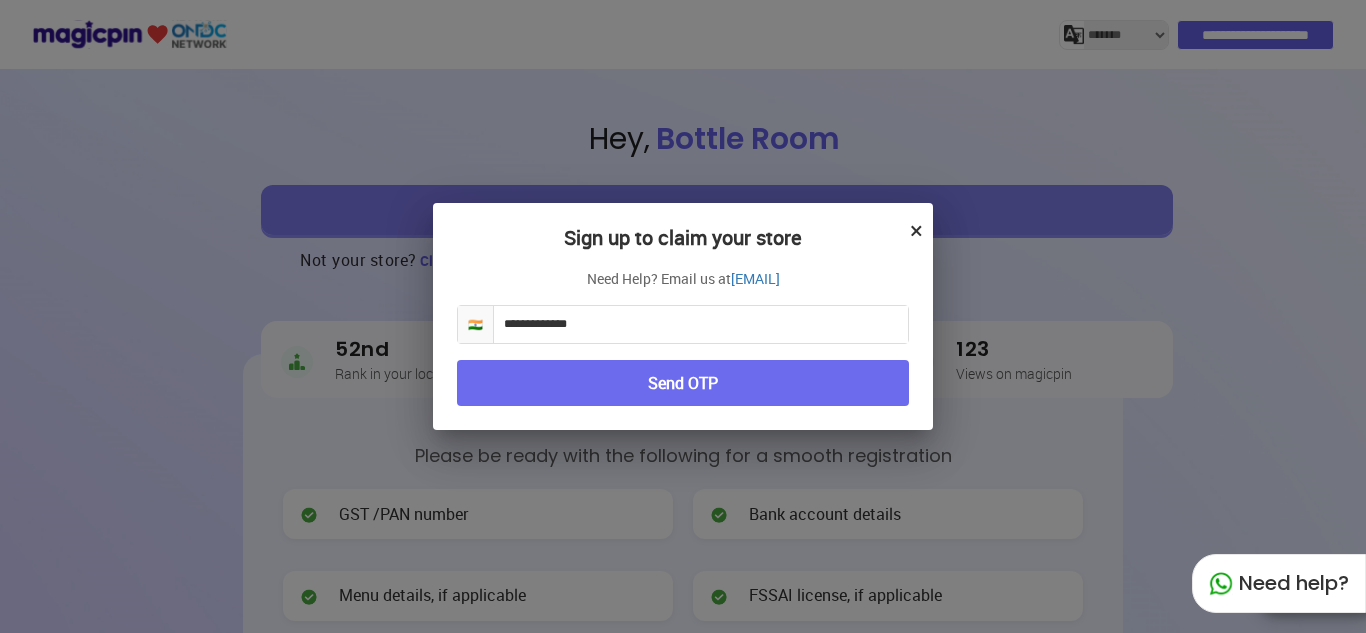 click on "**********" at bounding box center (701, 324) 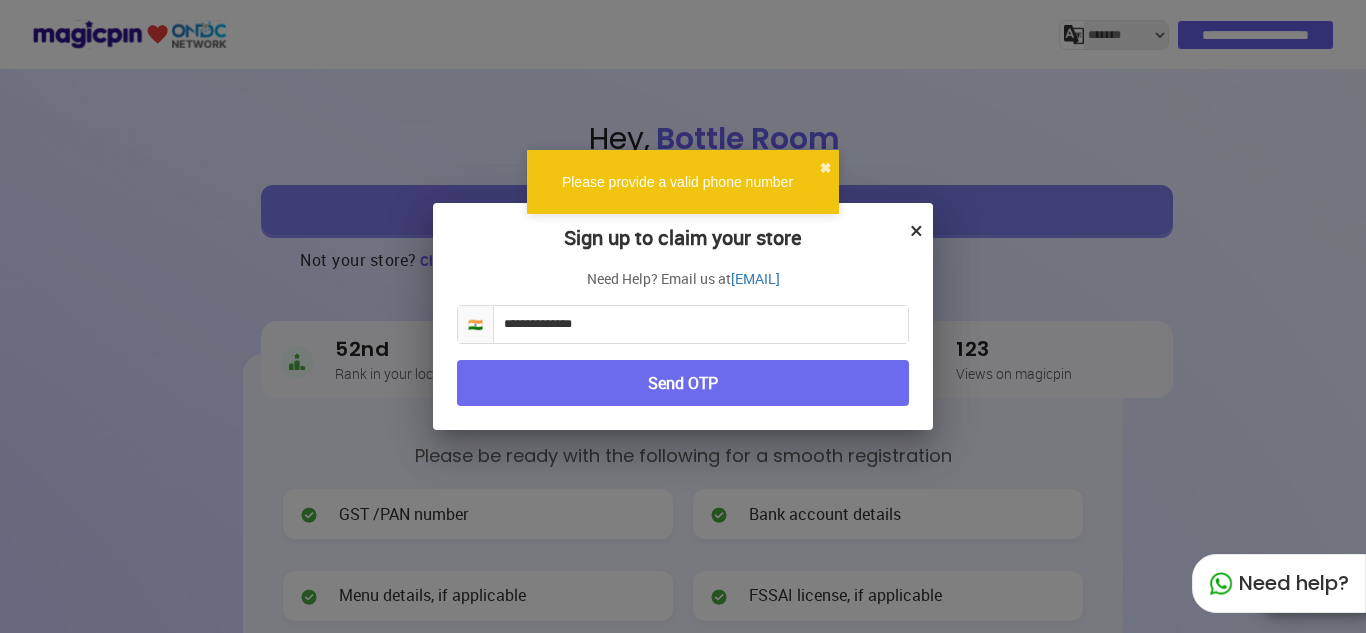 click on "Send OTP" at bounding box center (683, 383) 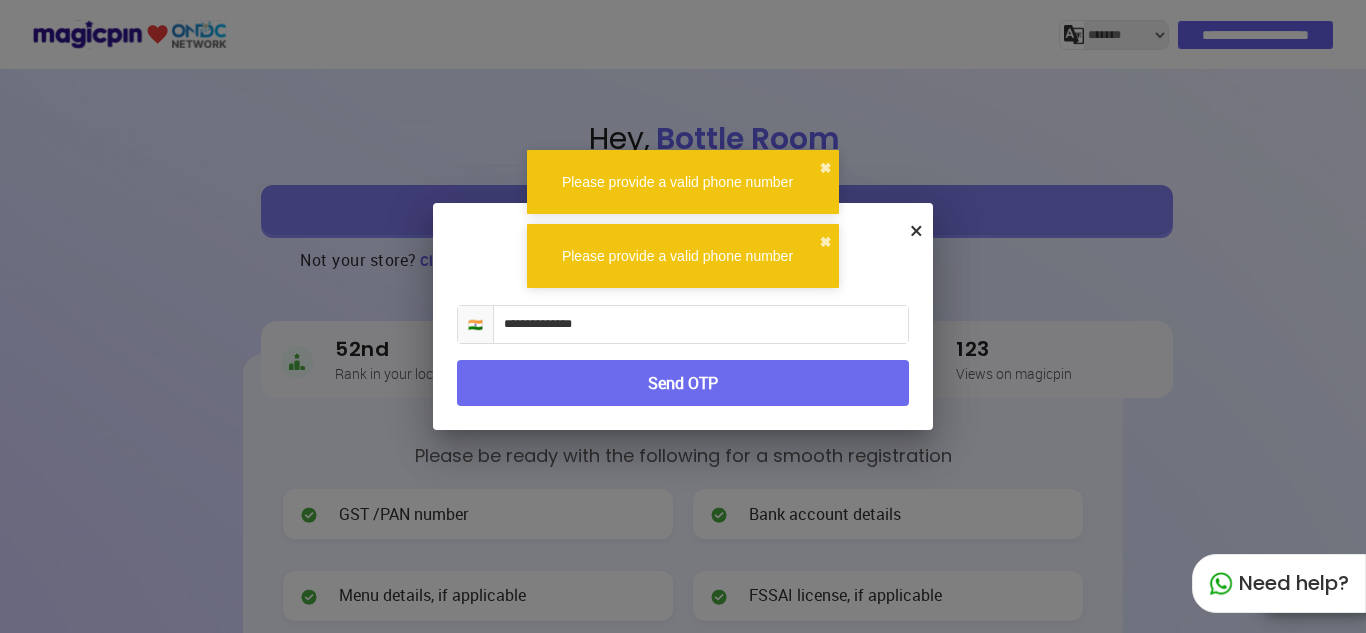 click on "**********" at bounding box center [701, 324] 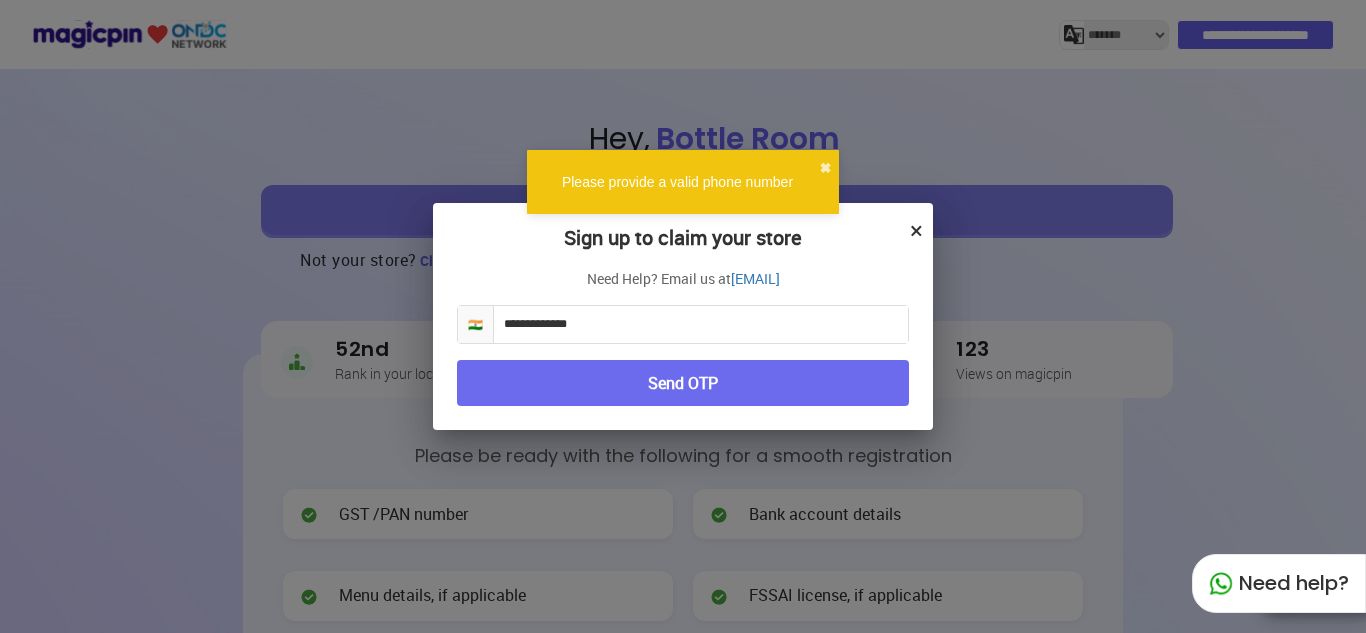 click on "Send OTP" at bounding box center (683, 383) 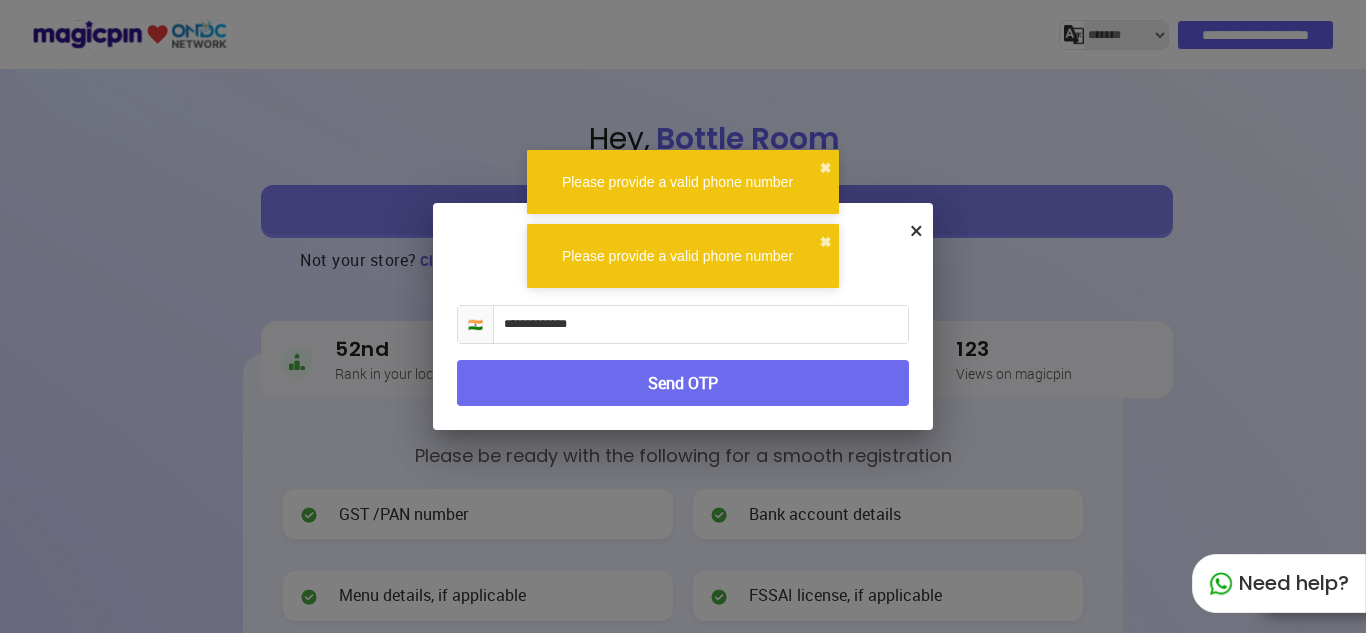 click on "**********" at bounding box center [701, 324] 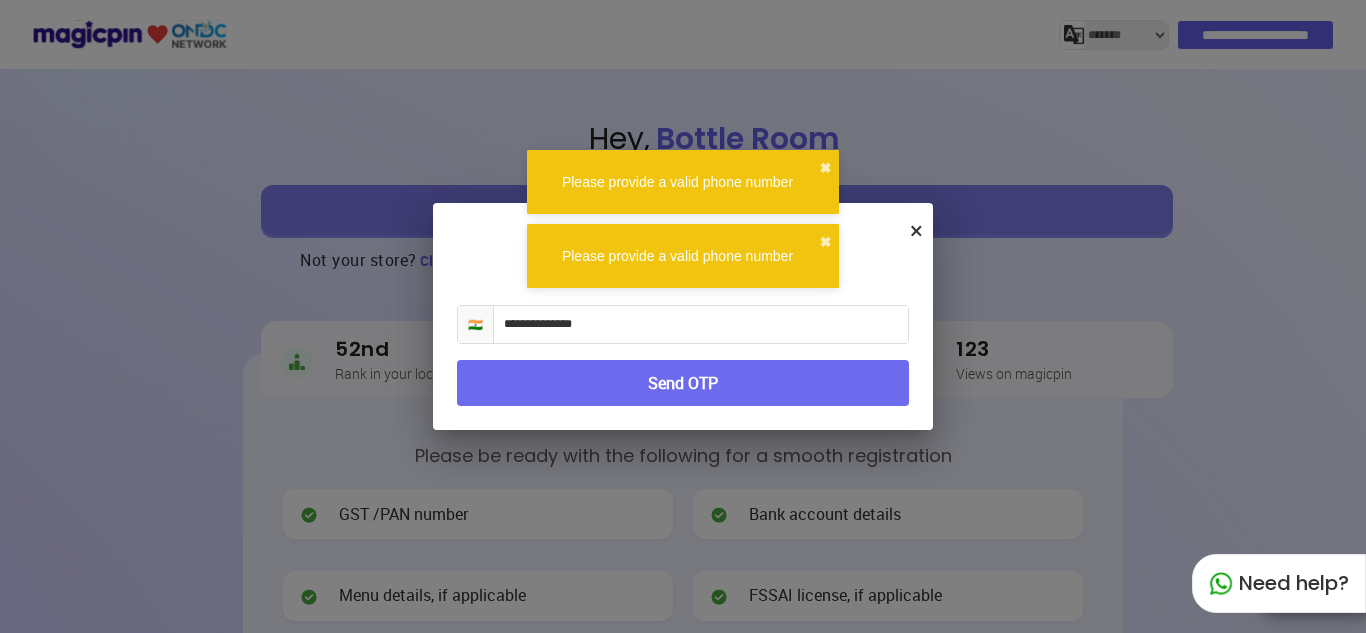 drag, startPoint x: 522, startPoint y: 326, endPoint x: 482, endPoint y: 315, distance: 41.484936 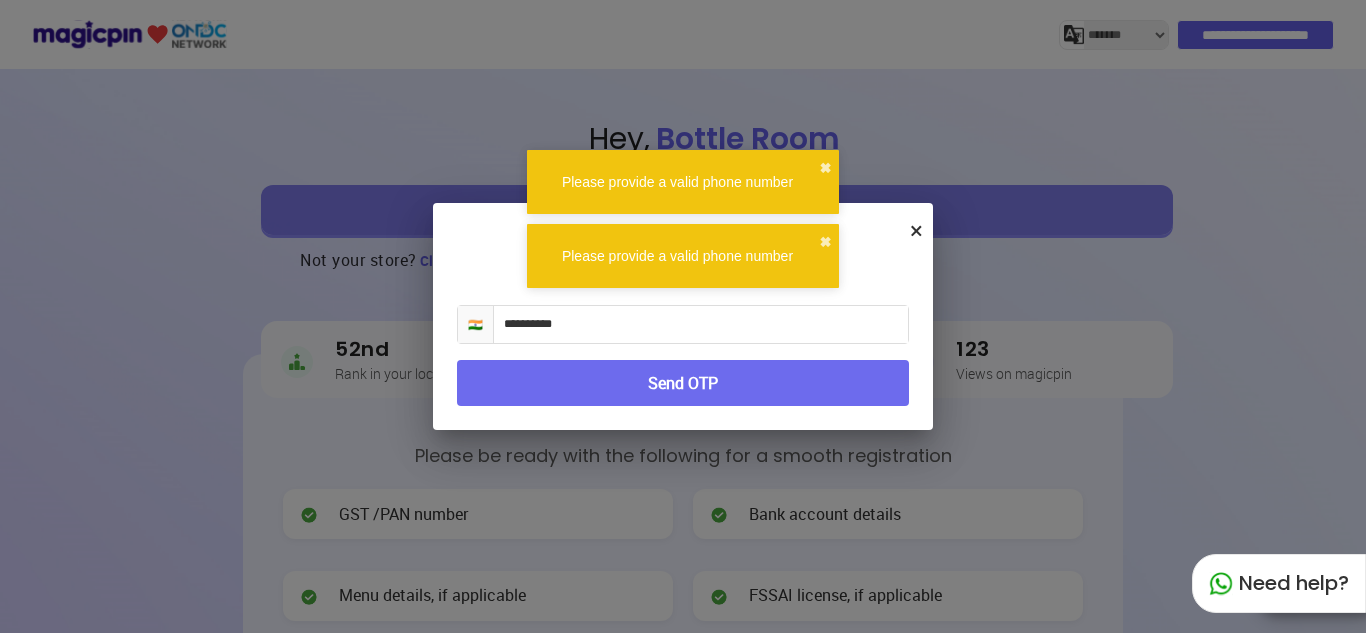 type on "**********" 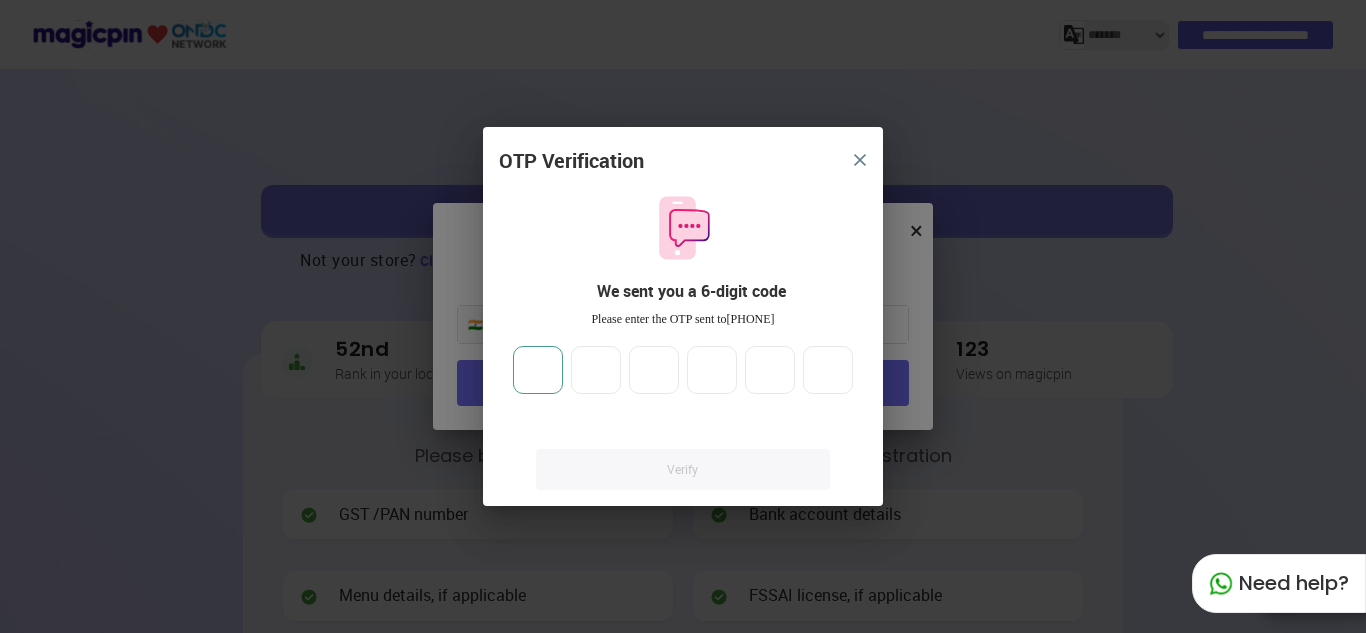 click at bounding box center (538, 370) 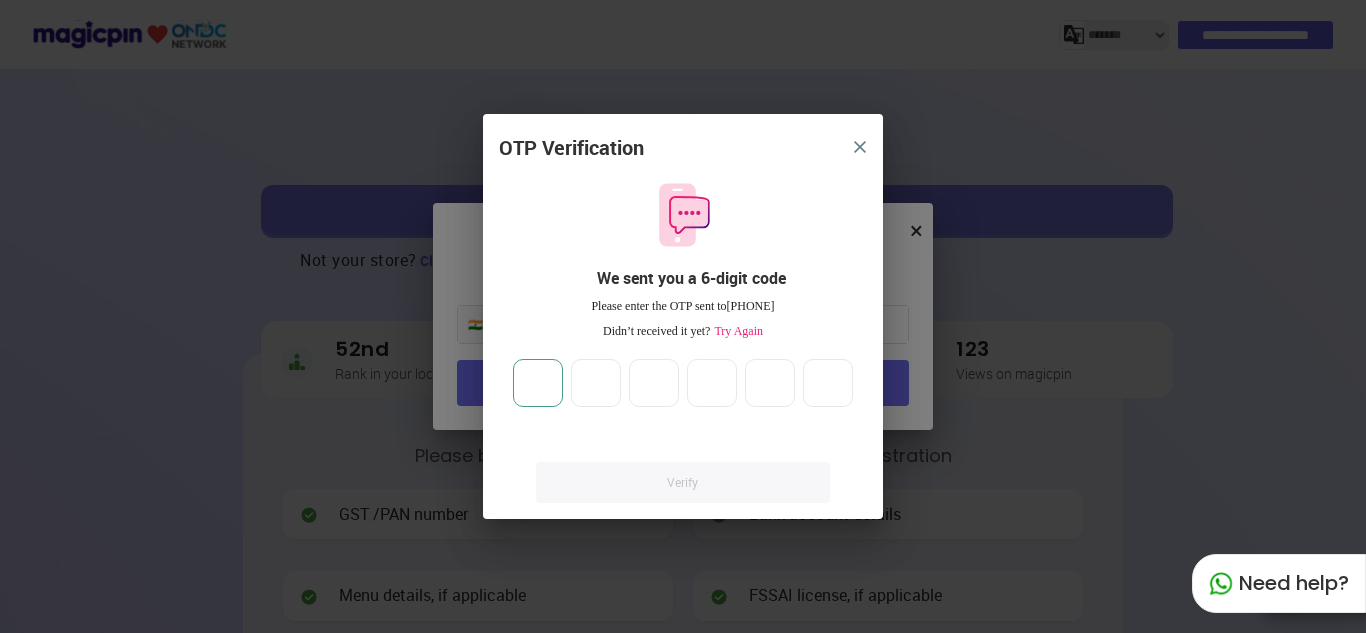 type on "*" 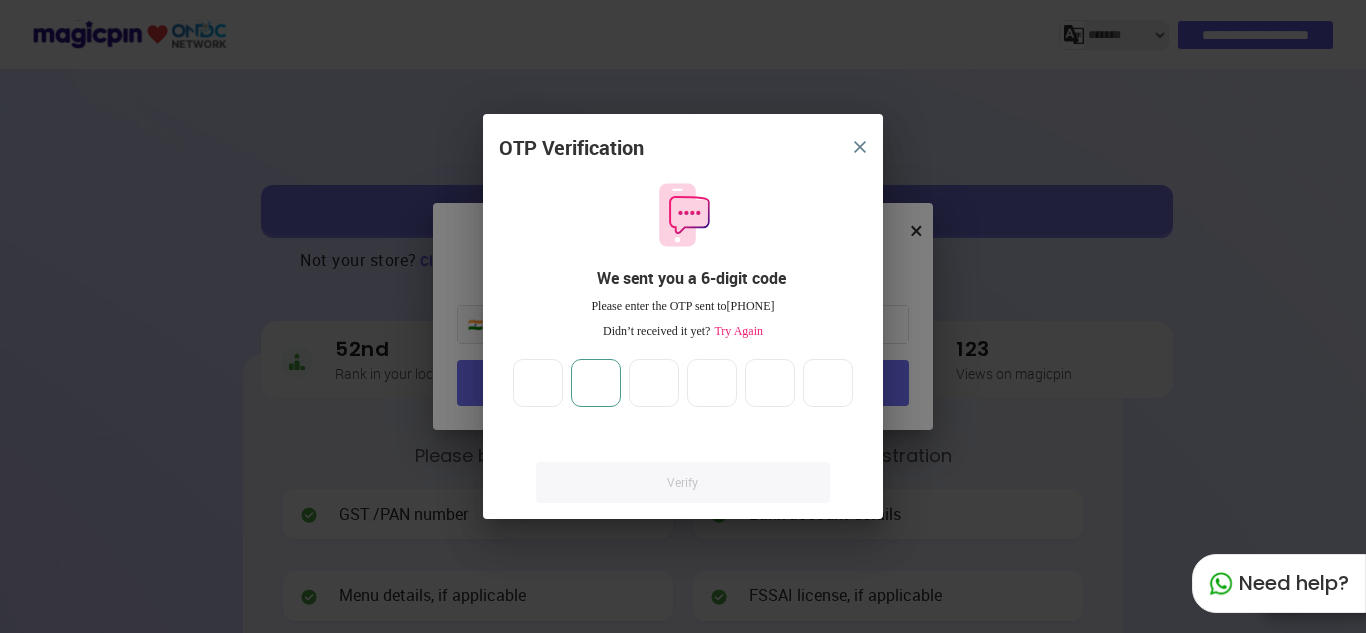 type on "*" 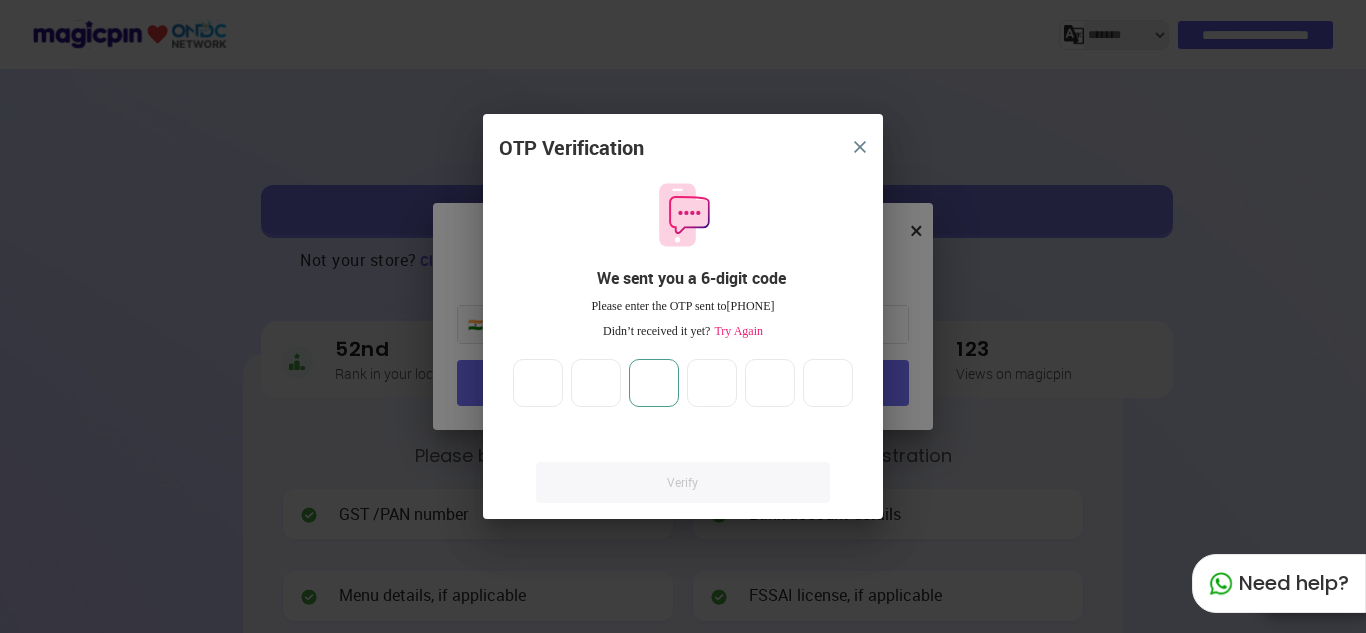 type on "*" 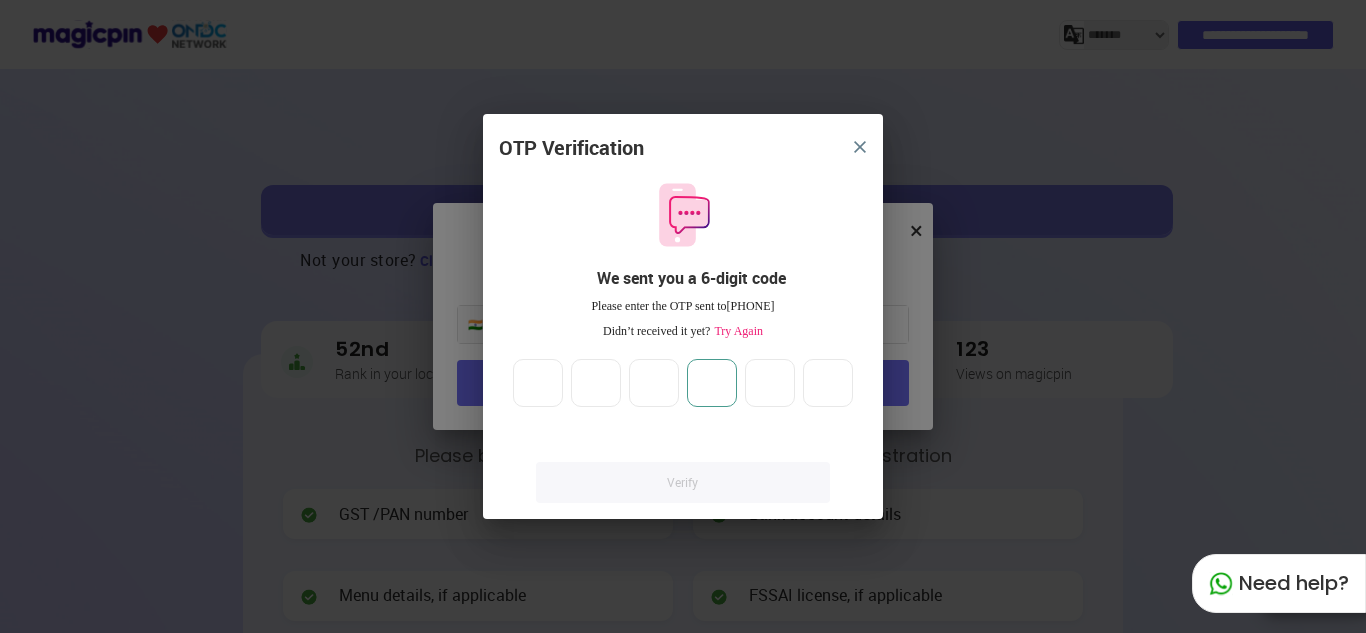 type on "*" 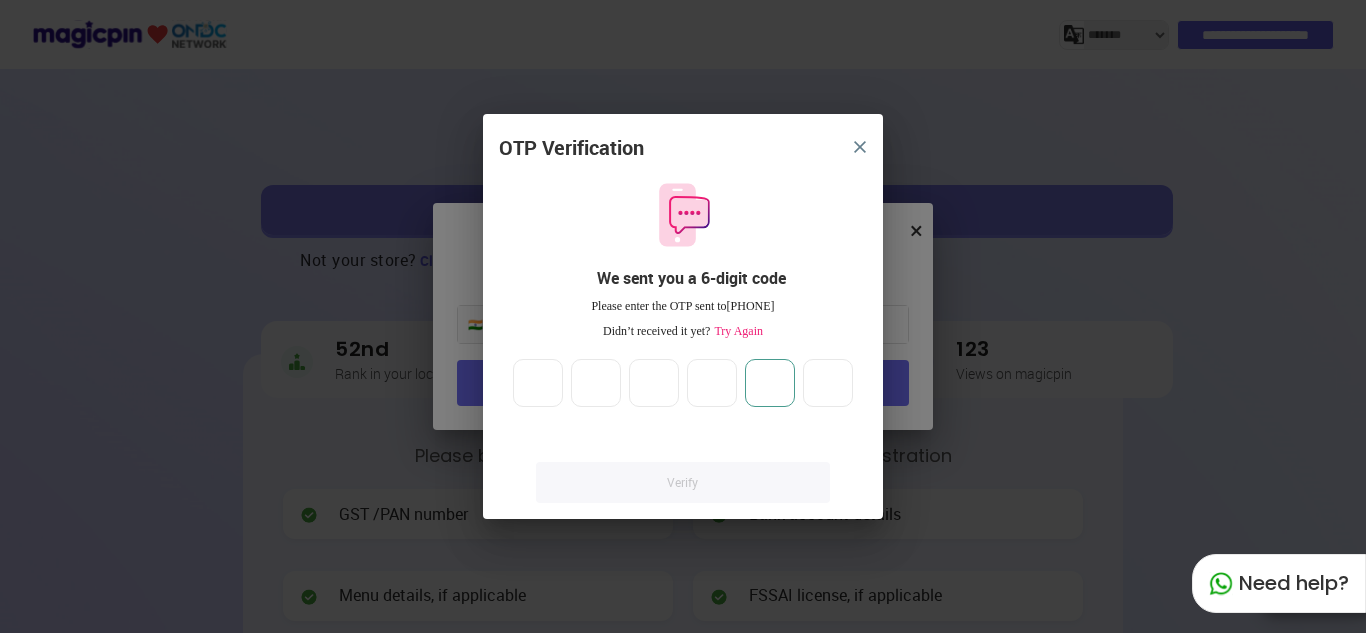 type on "*" 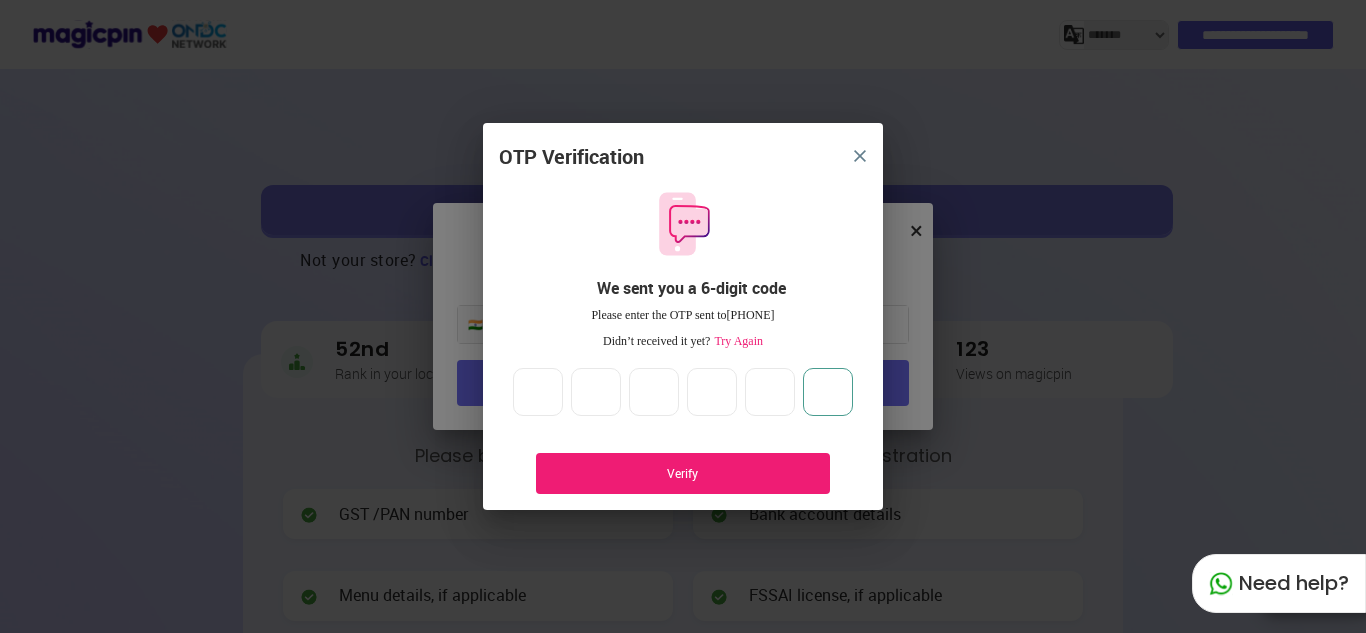 type on "*" 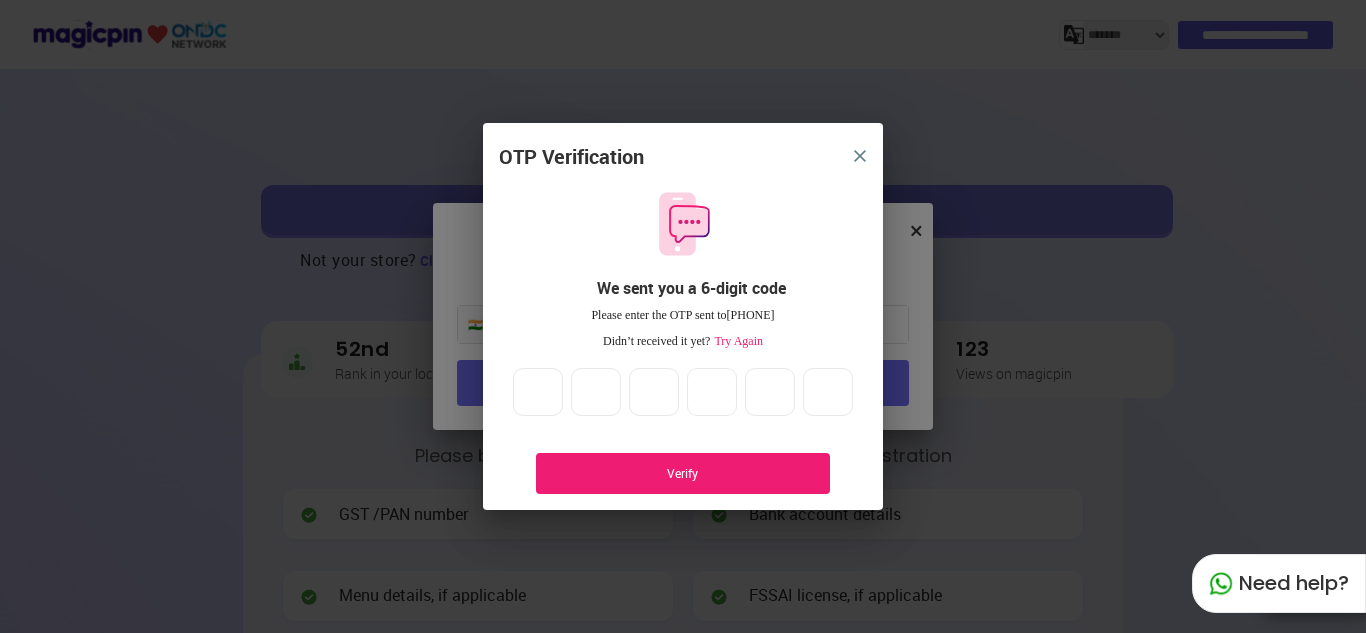 click on "Verify" at bounding box center [683, 473] 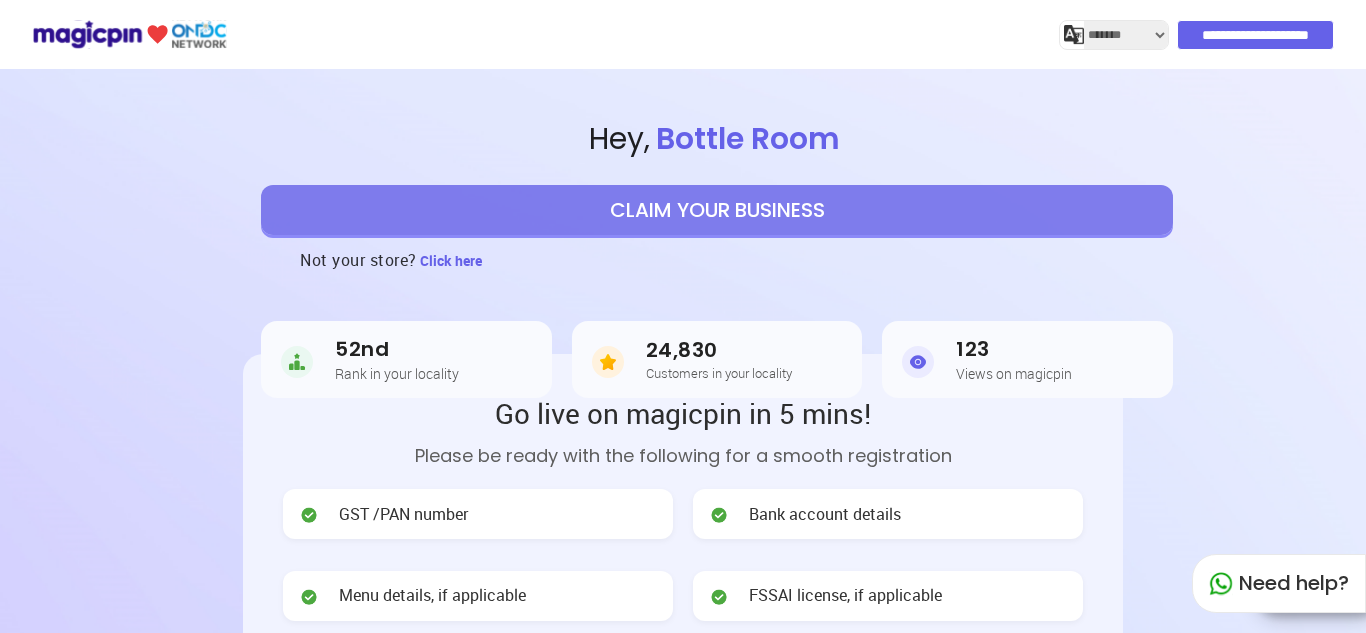 select on "*******" 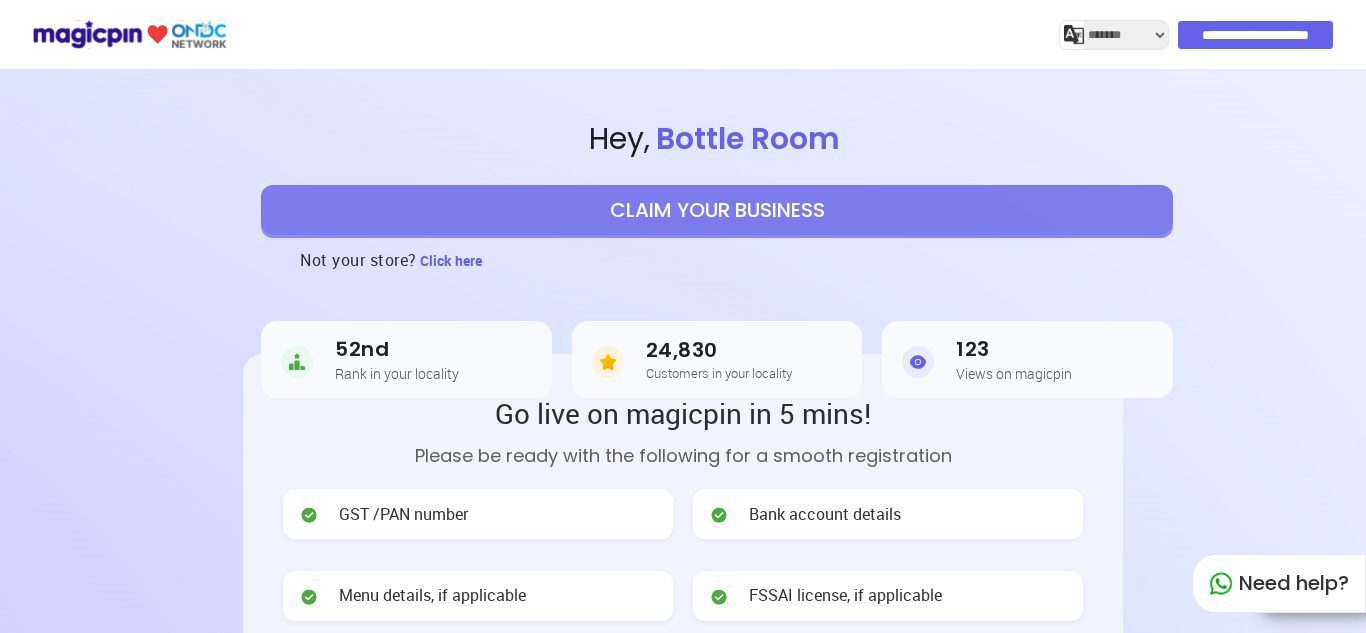 scroll, scrollTop: 0, scrollLeft: 0, axis: both 